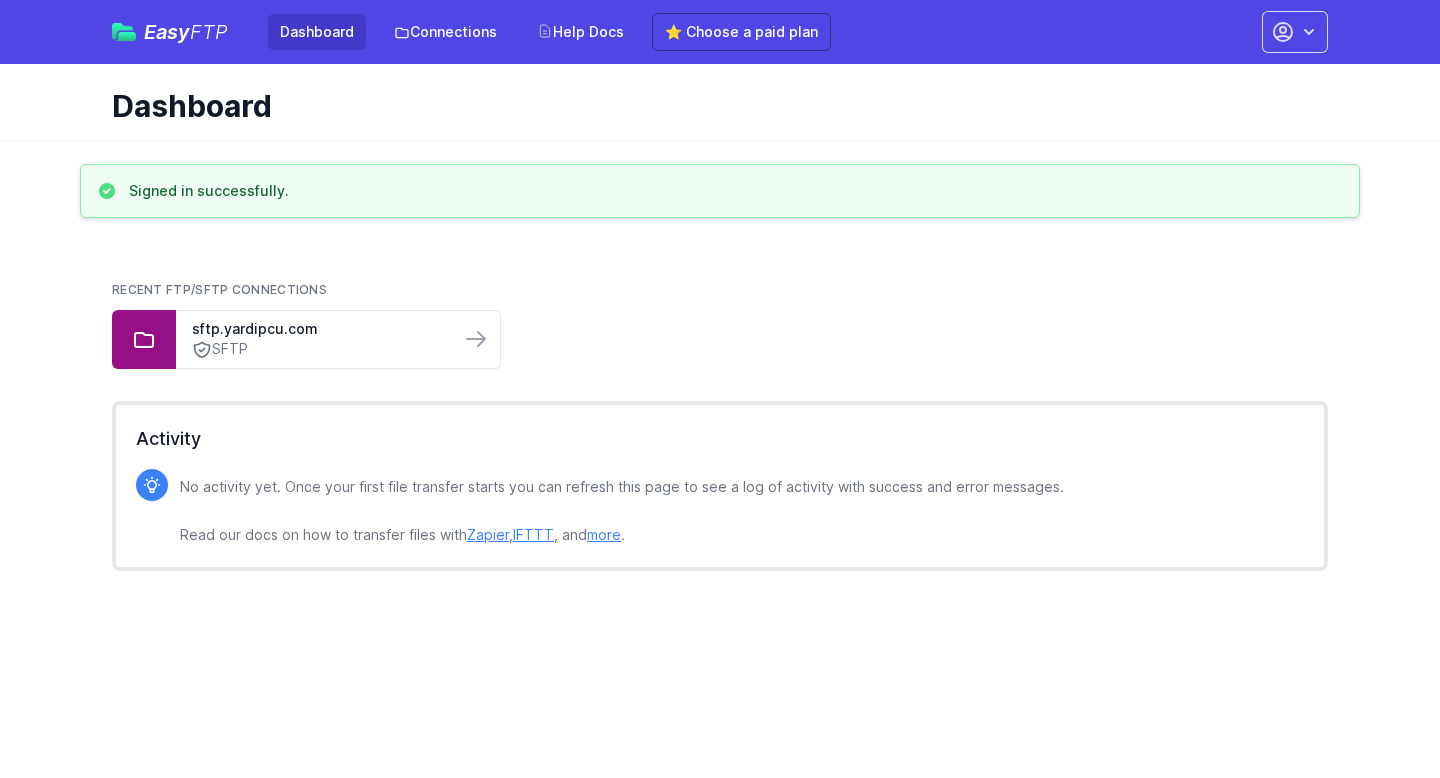 scroll, scrollTop: 0, scrollLeft: 0, axis: both 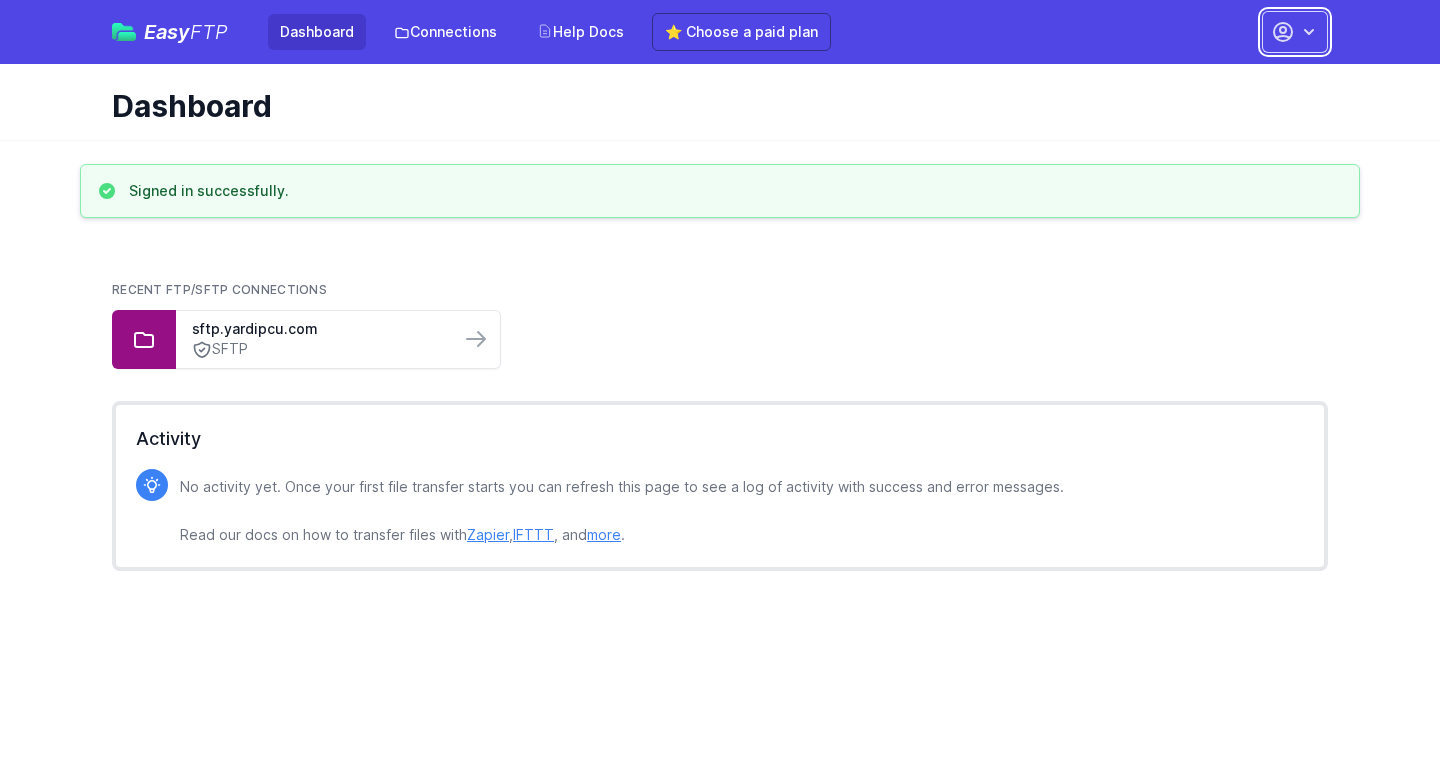 click 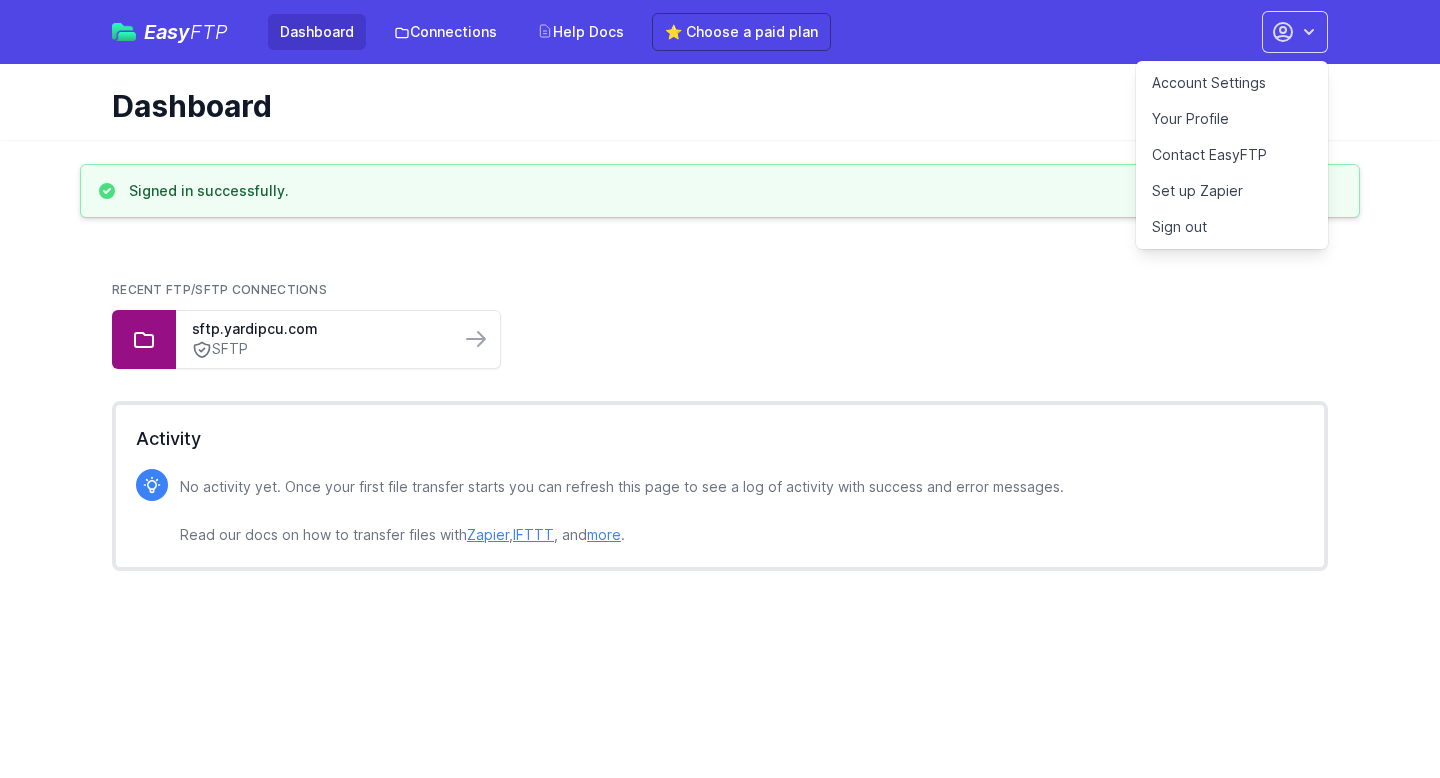 click on "Your Profile" at bounding box center (1232, 119) 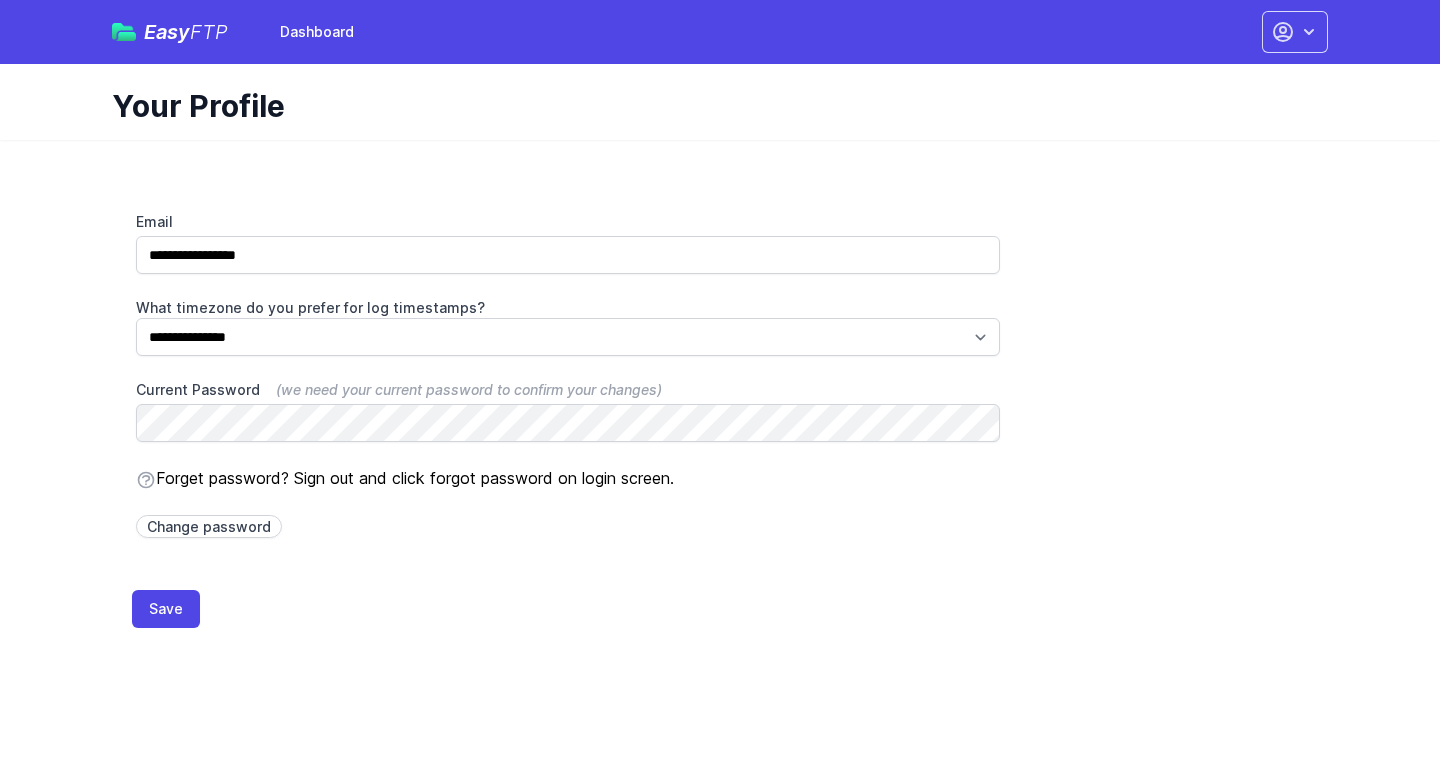 scroll, scrollTop: 0, scrollLeft: 0, axis: both 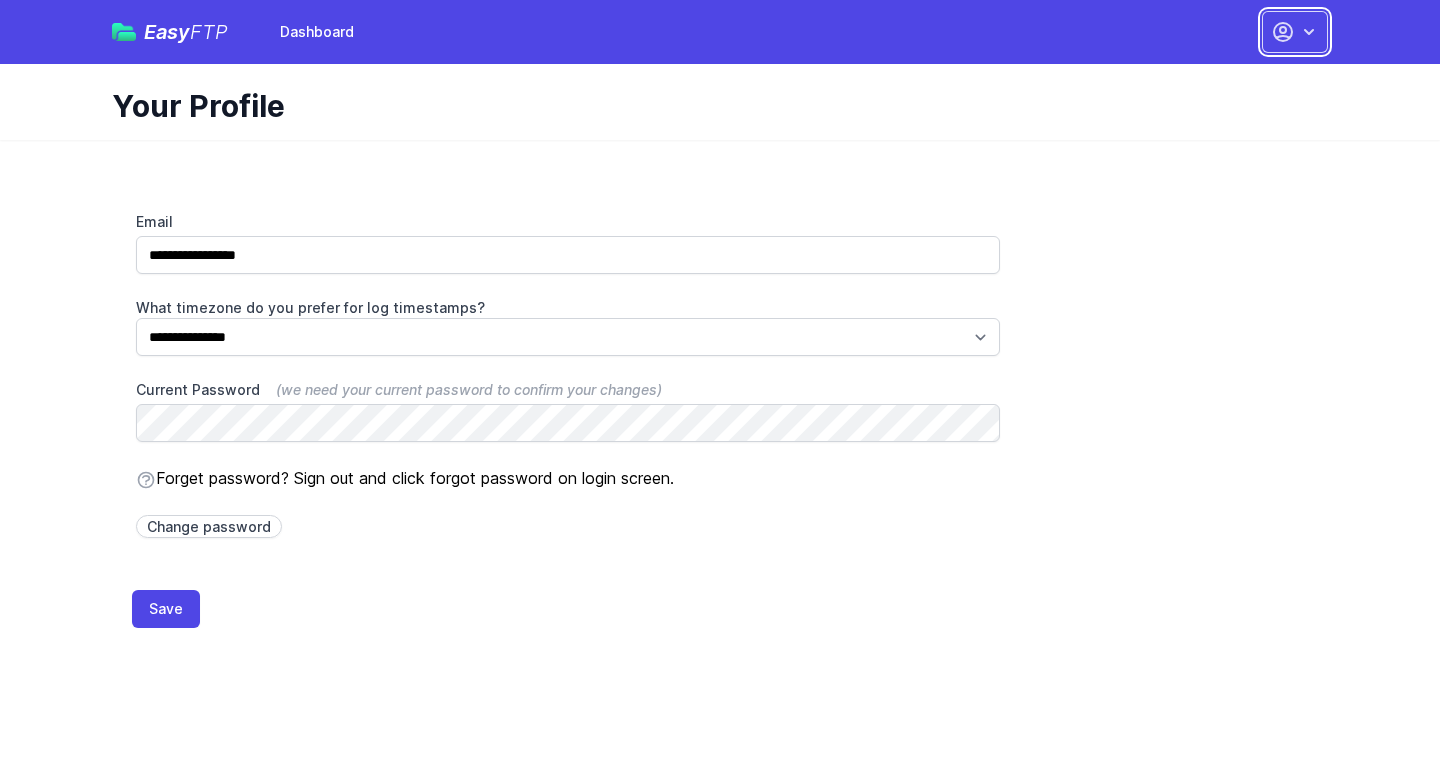 click 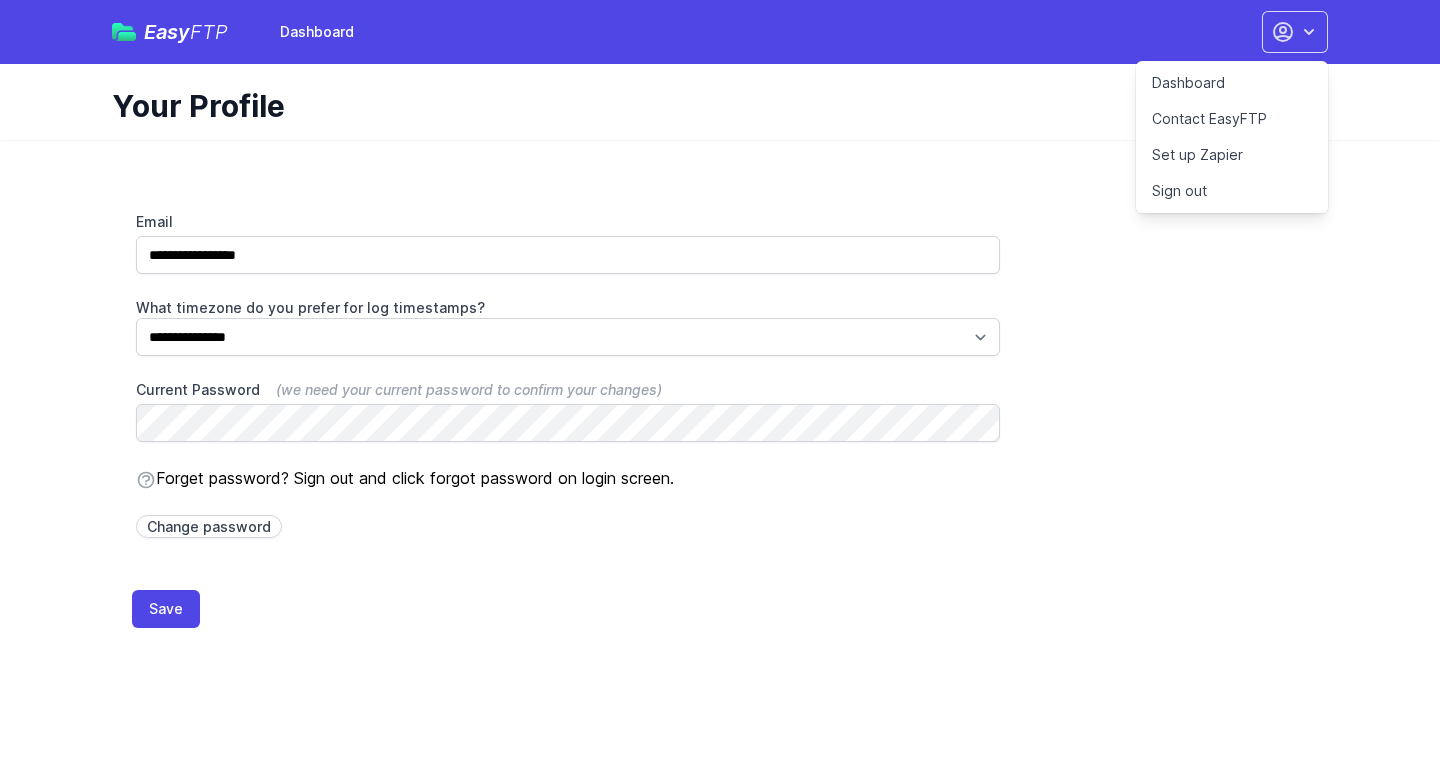 click on "Easy FTP
Dashboard
Dashboard
Contact EasyFTP
Set up Zapier
Sign out
Open main menu" at bounding box center [720, 32] 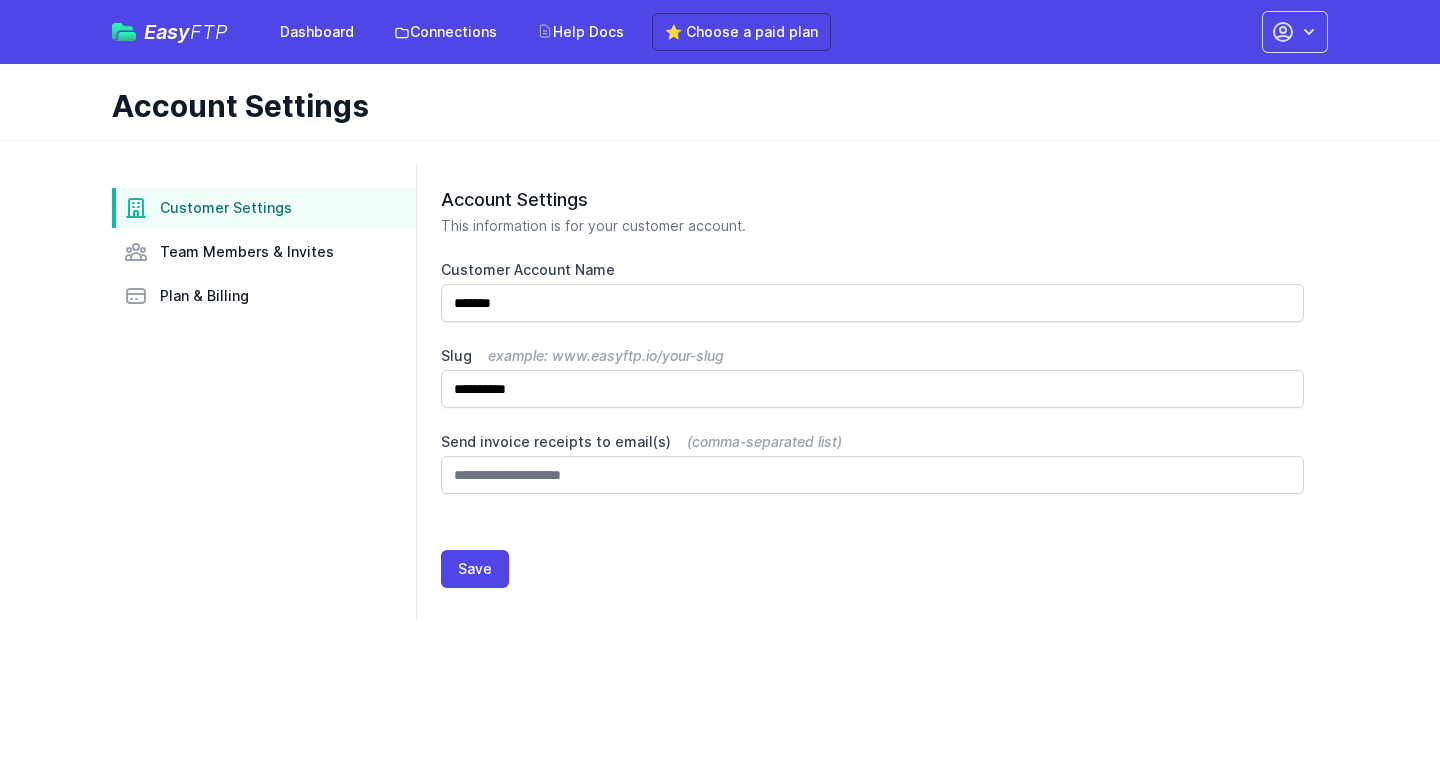 scroll, scrollTop: 0, scrollLeft: 0, axis: both 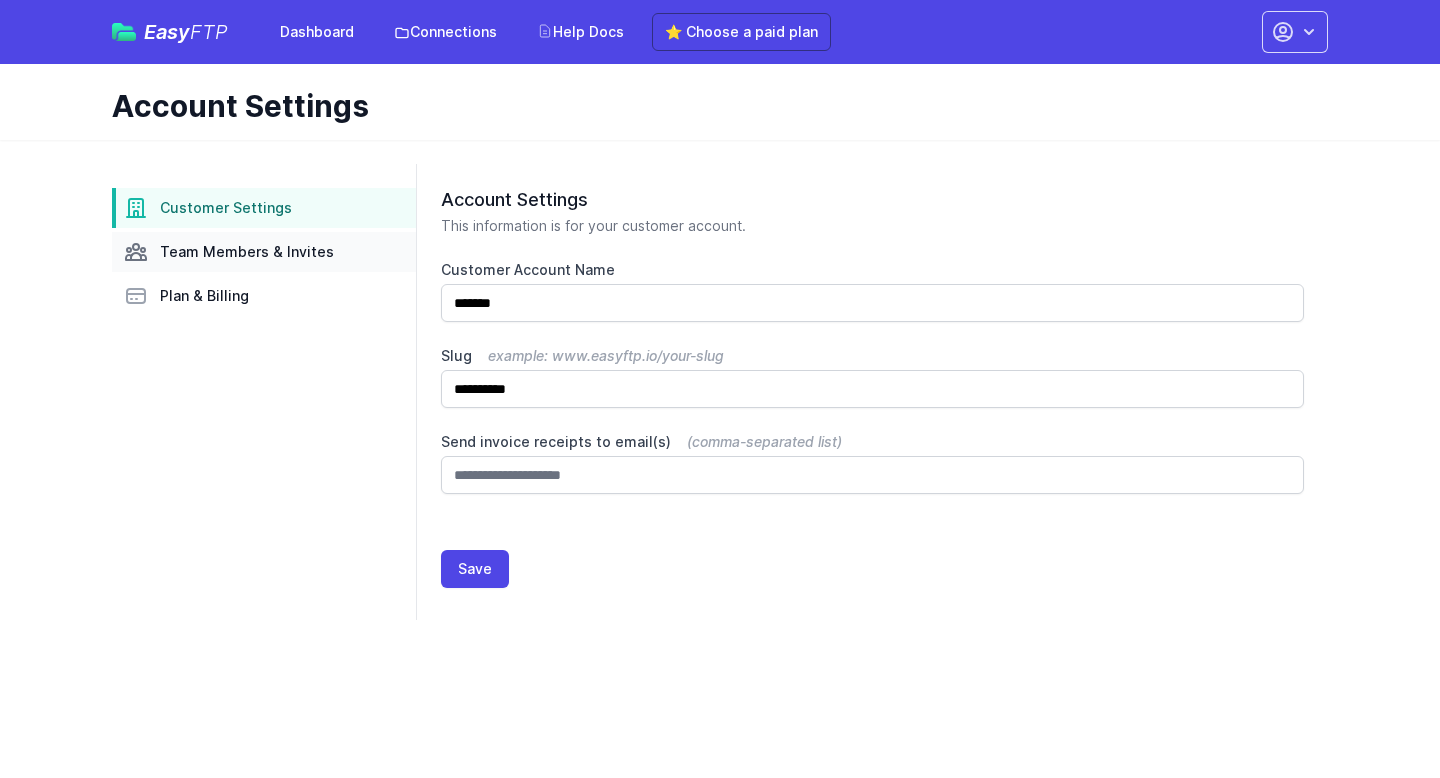 click on "Team Members & Invites" at bounding box center (264, 252) 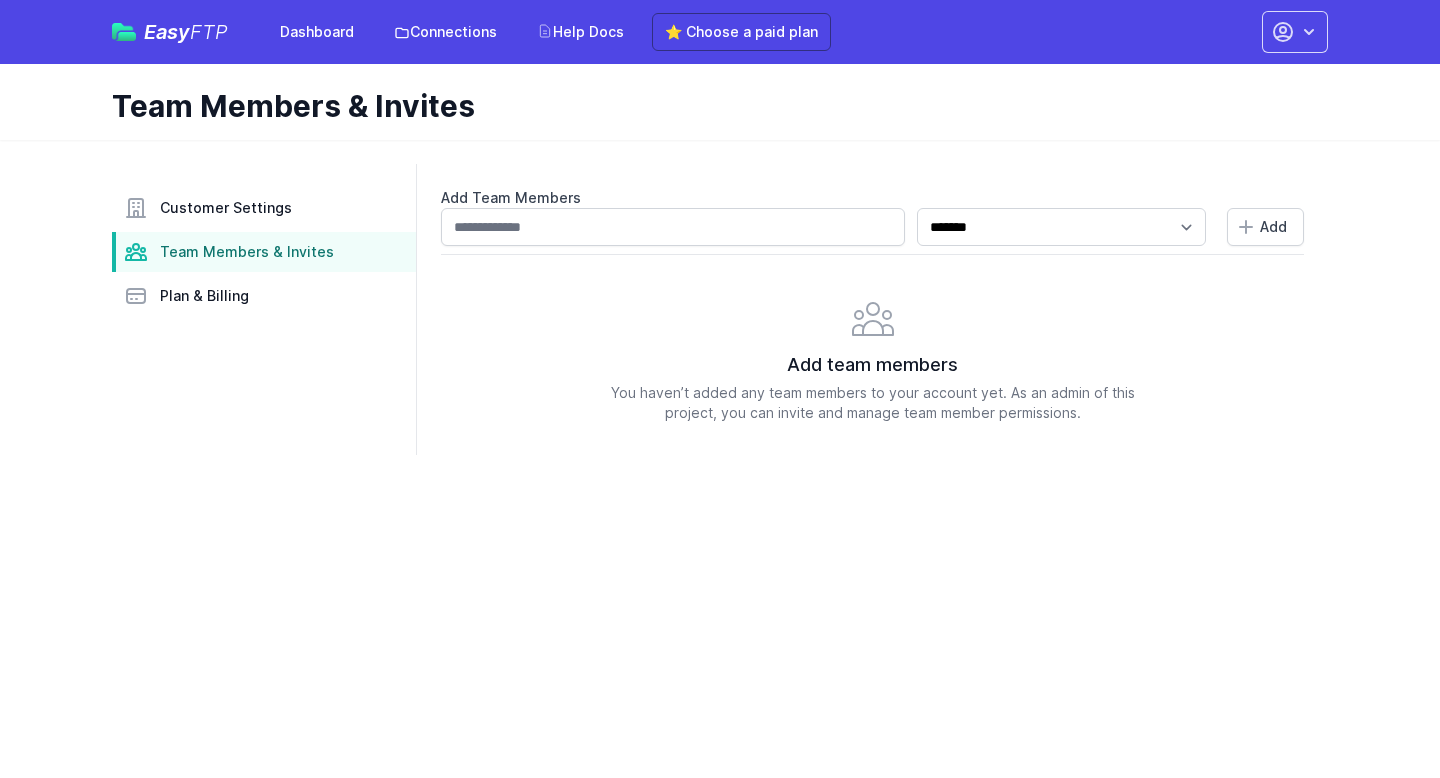 scroll, scrollTop: 0, scrollLeft: 0, axis: both 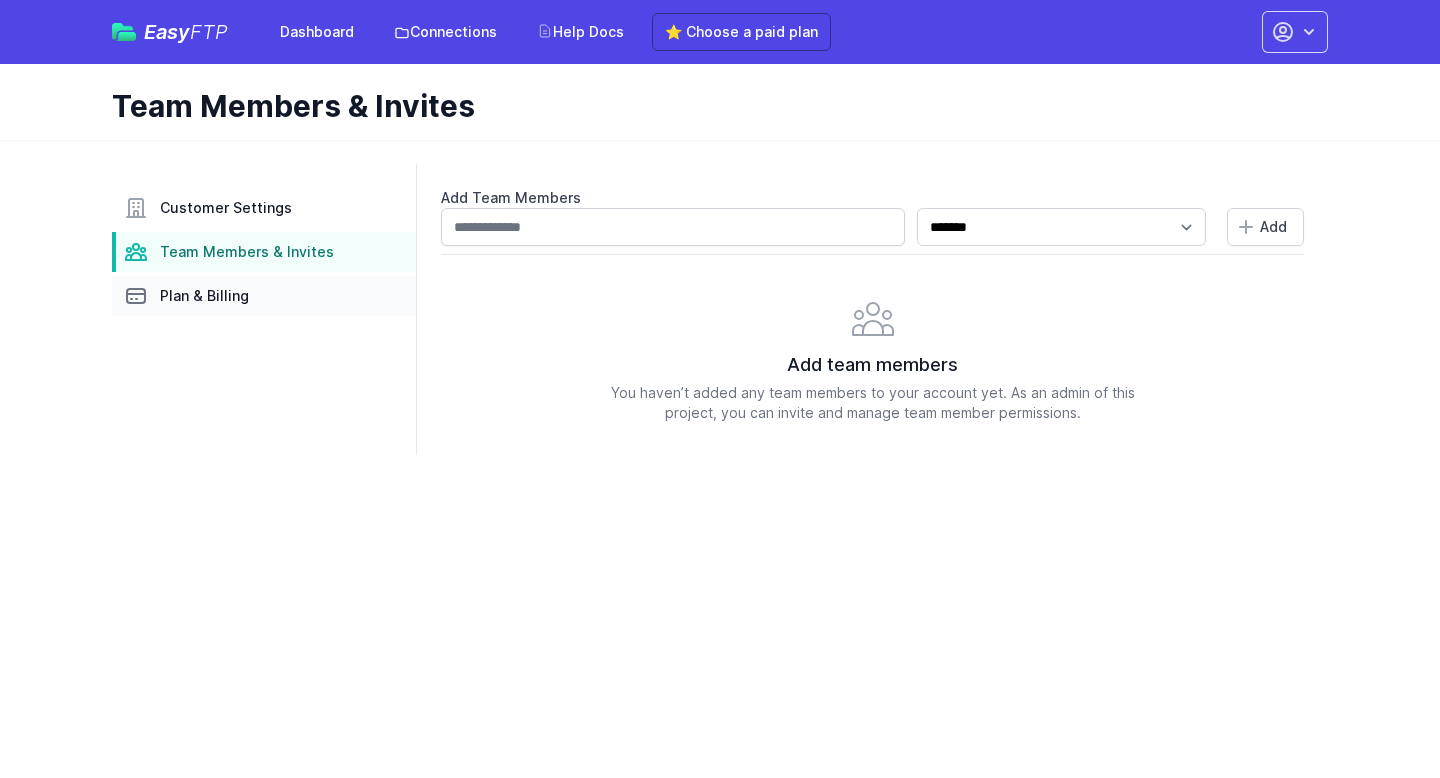 click on "Plan & Billing" at bounding box center (264, 296) 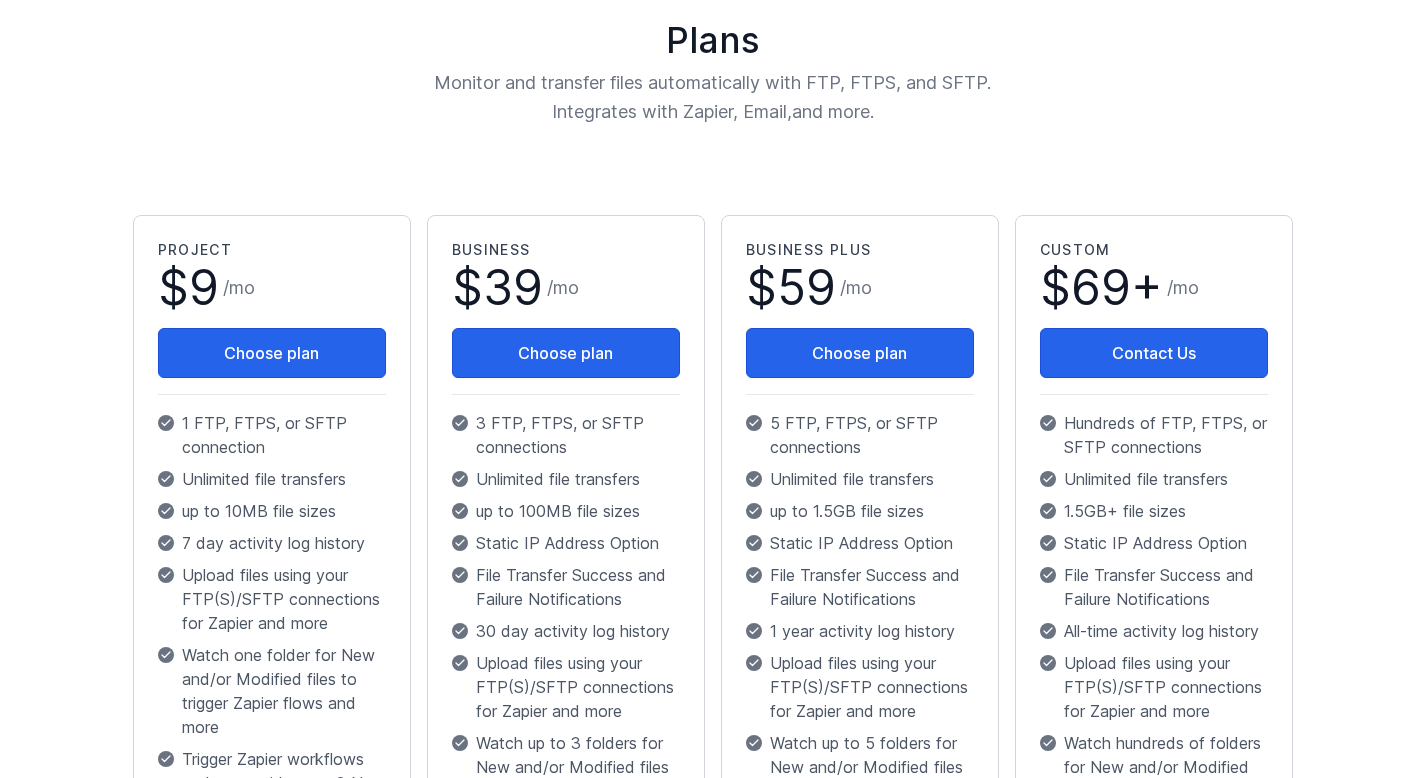scroll, scrollTop: 0, scrollLeft: 0, axis: both 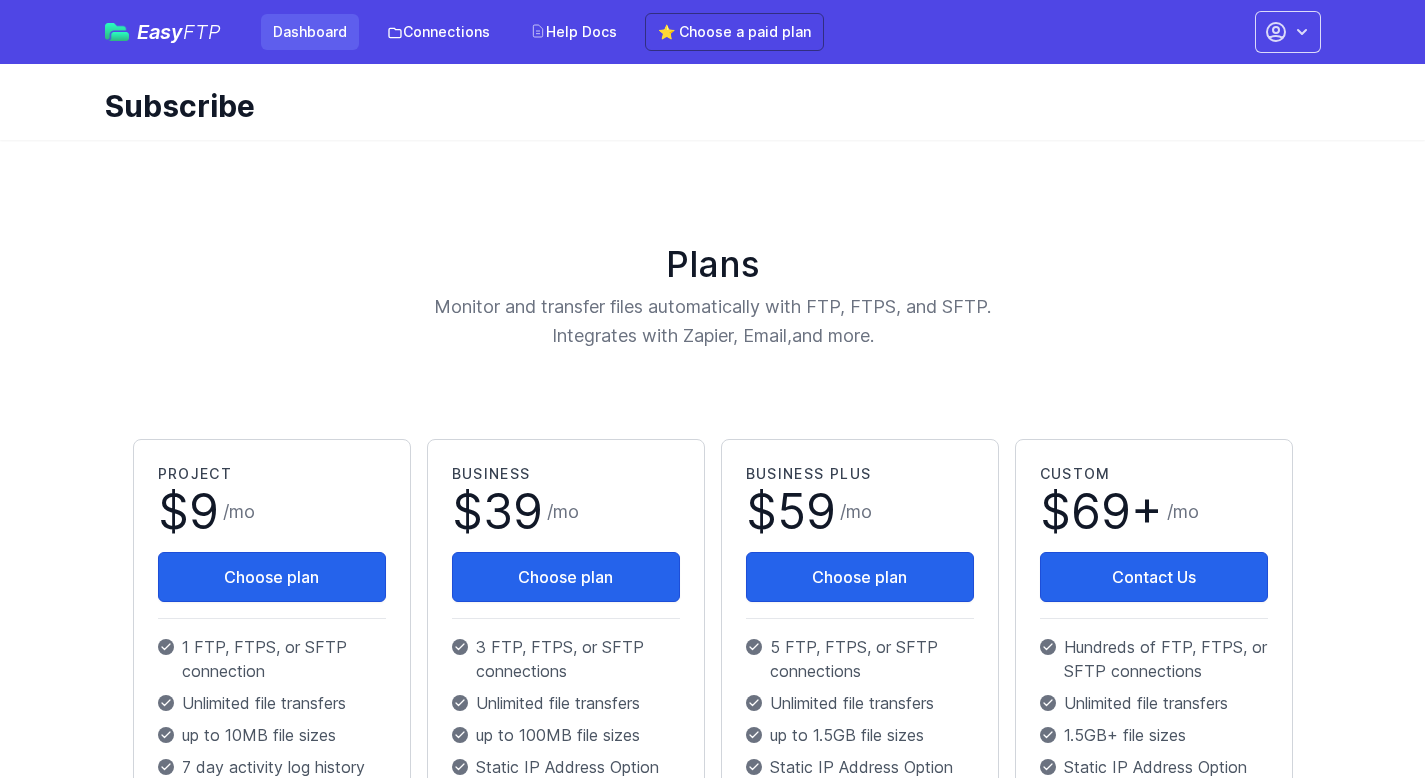 click on "Dashboard" at bounding box center (310, 32) 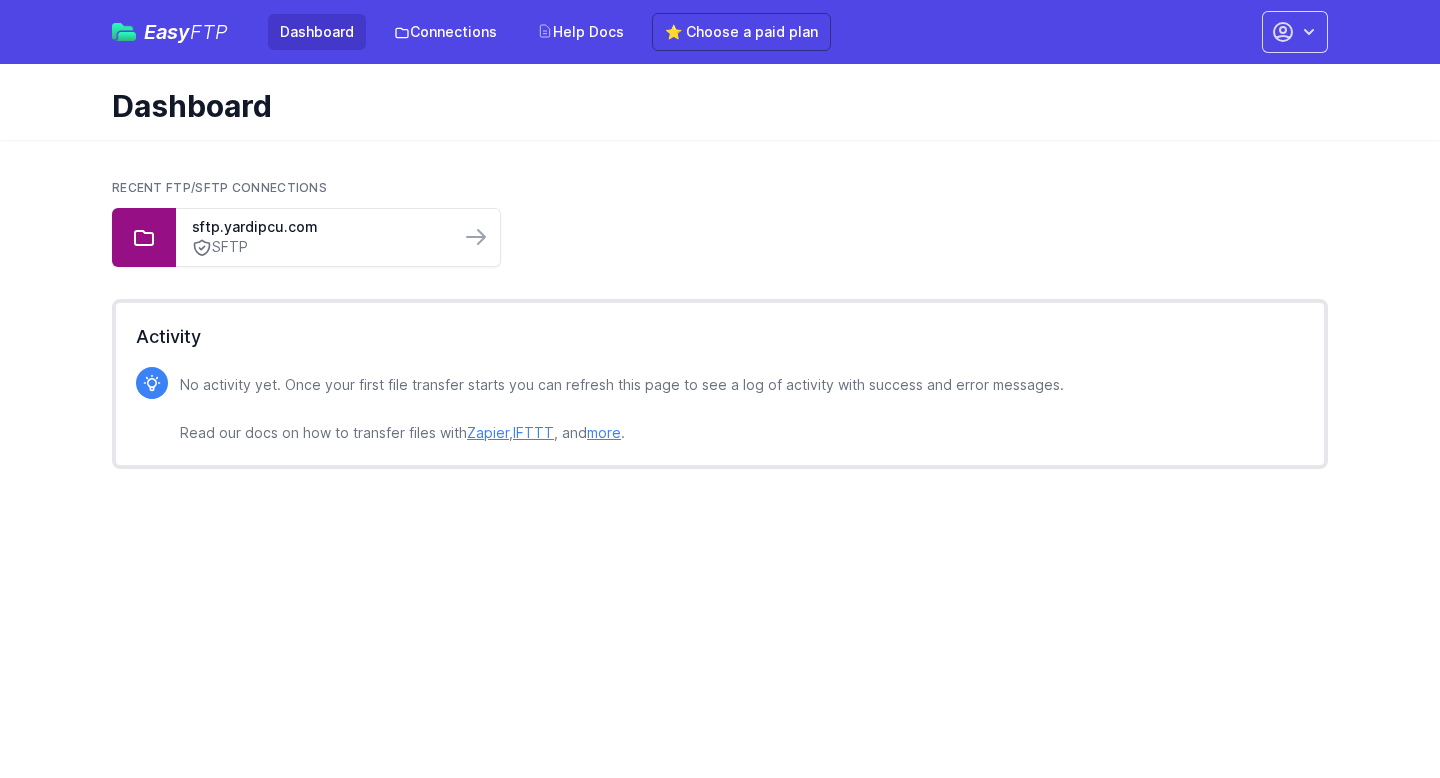 scroll, scrollTop: 0, scrollLeft: 0, axis: both 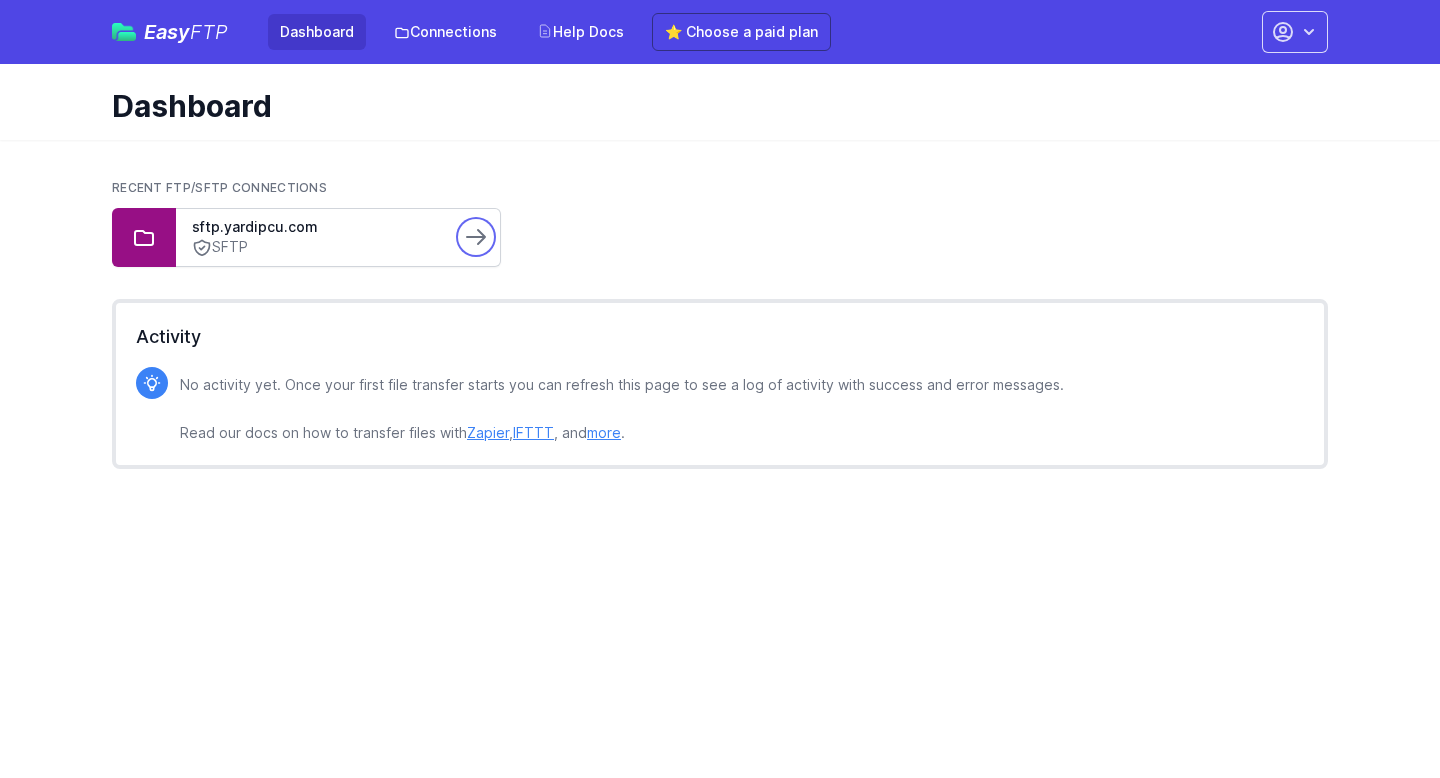 click 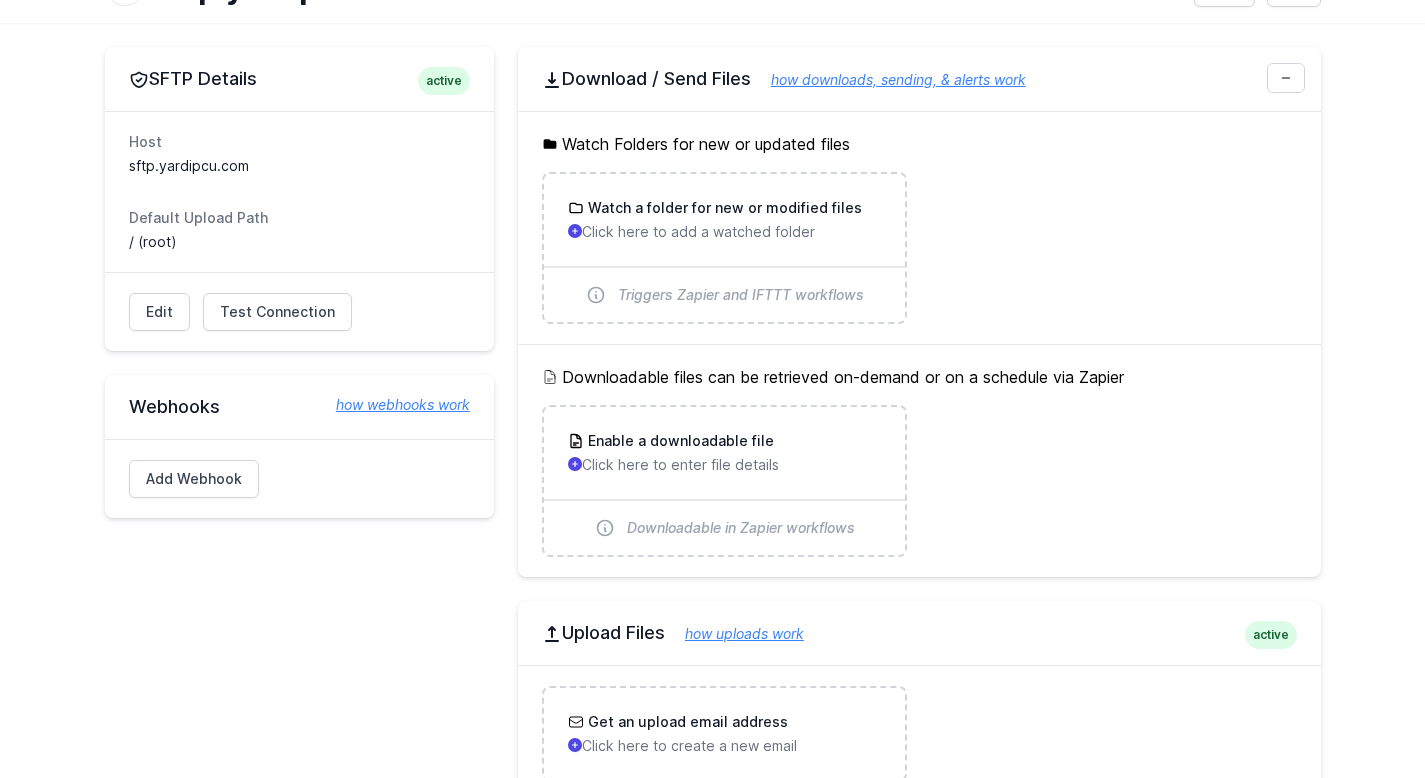 scroll, scrollTop: 0, scrollLeft: 0, axis: both 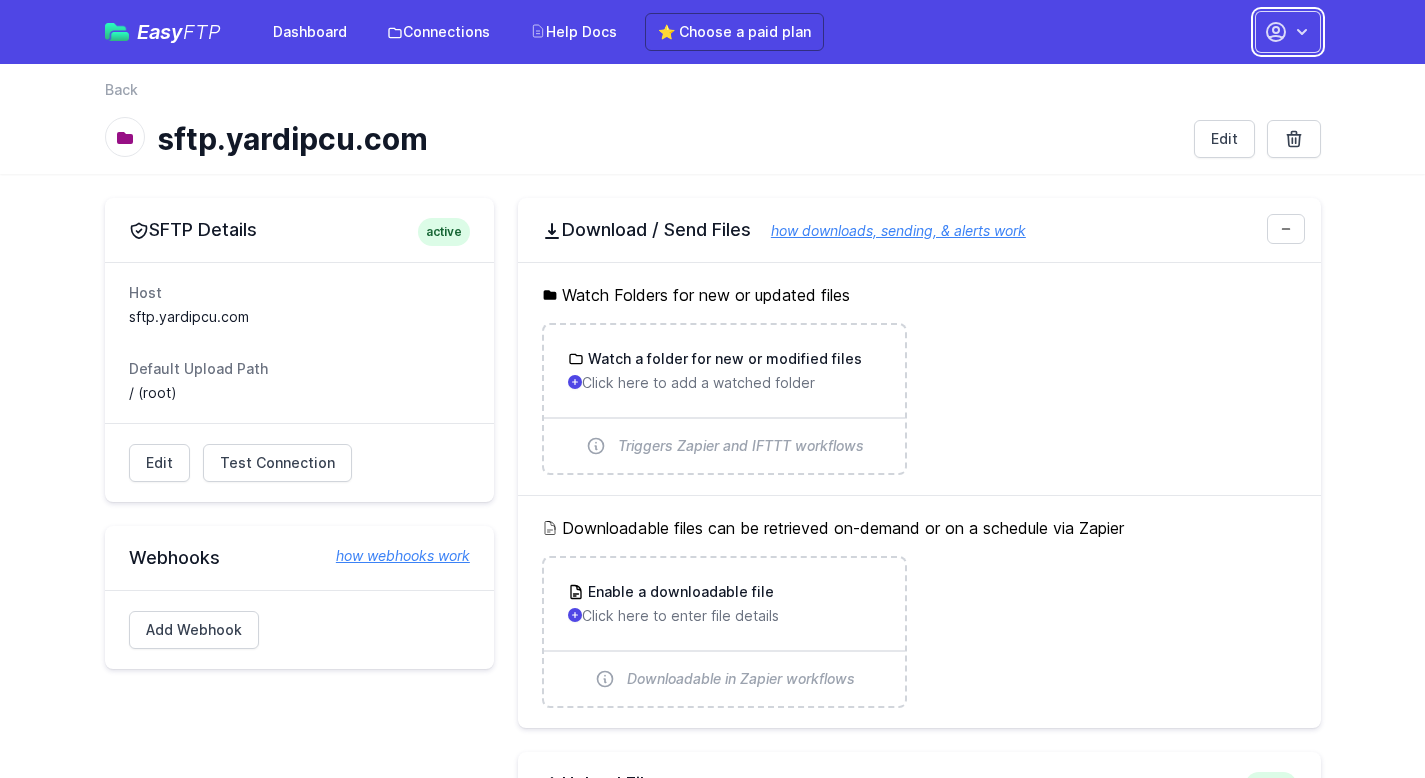 click 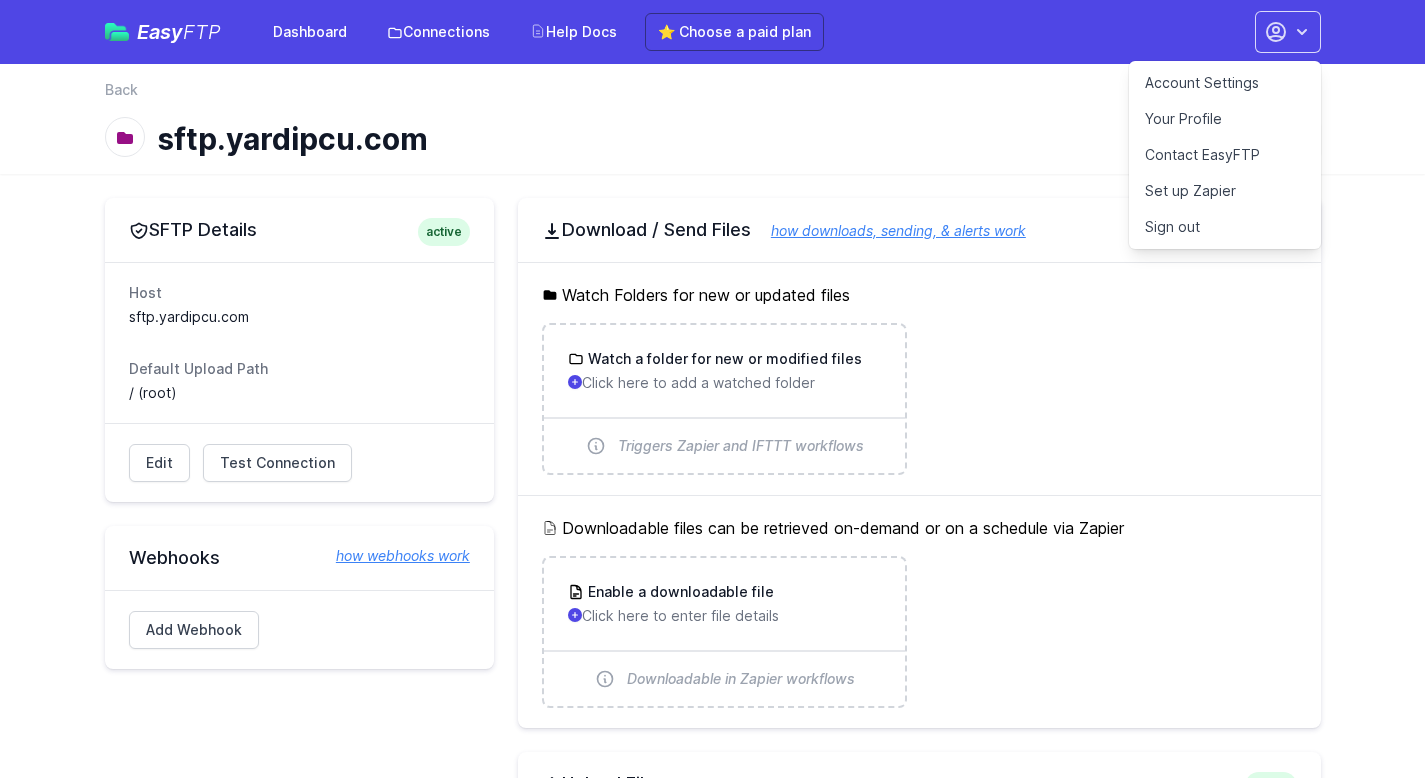 click on "Sign out" at bounding box center [1225, 227] 